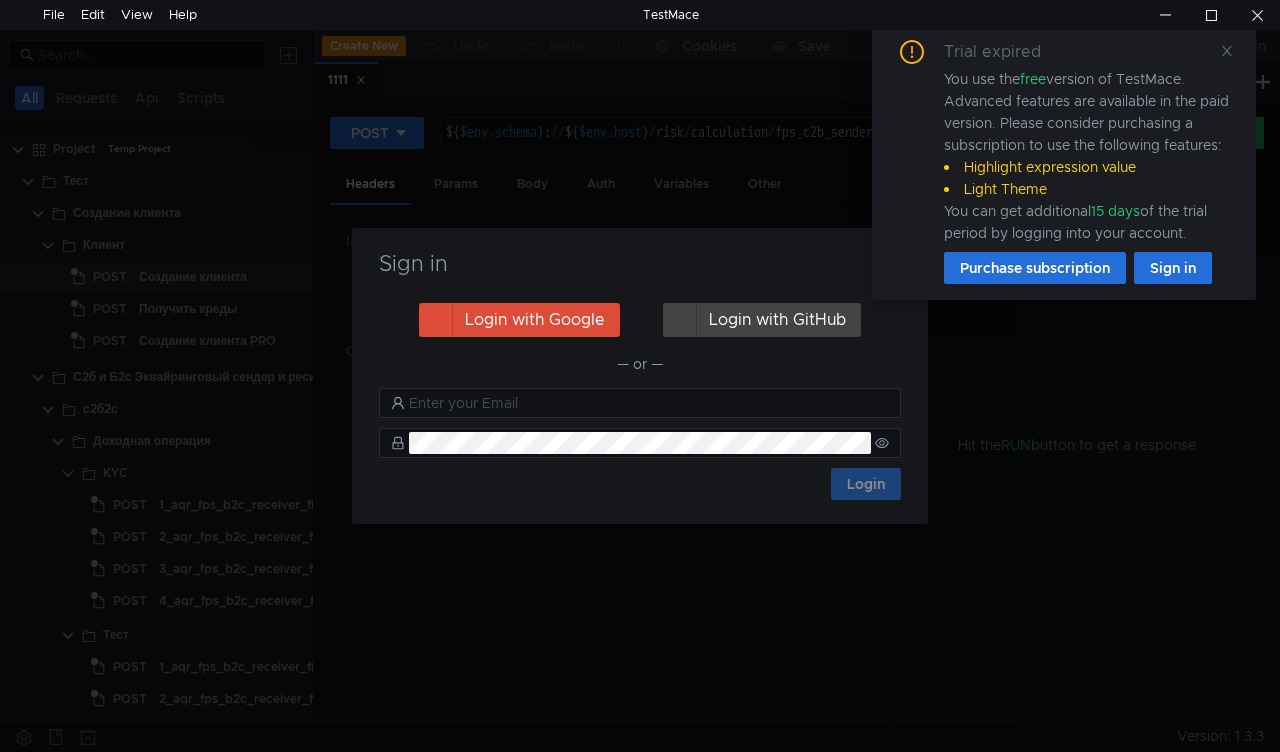 scroll, scrollTop: 0, scrollLeft: 0, axis: both 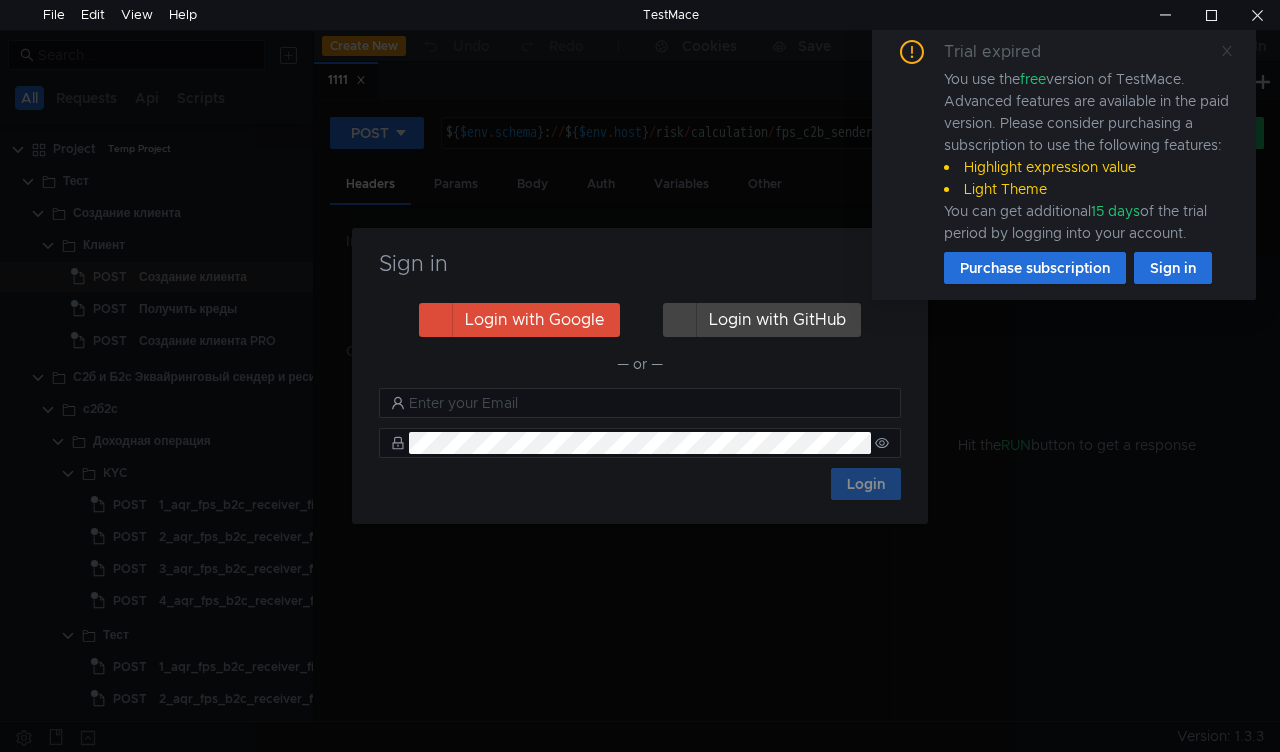 click at bounding box center [1227, 51] 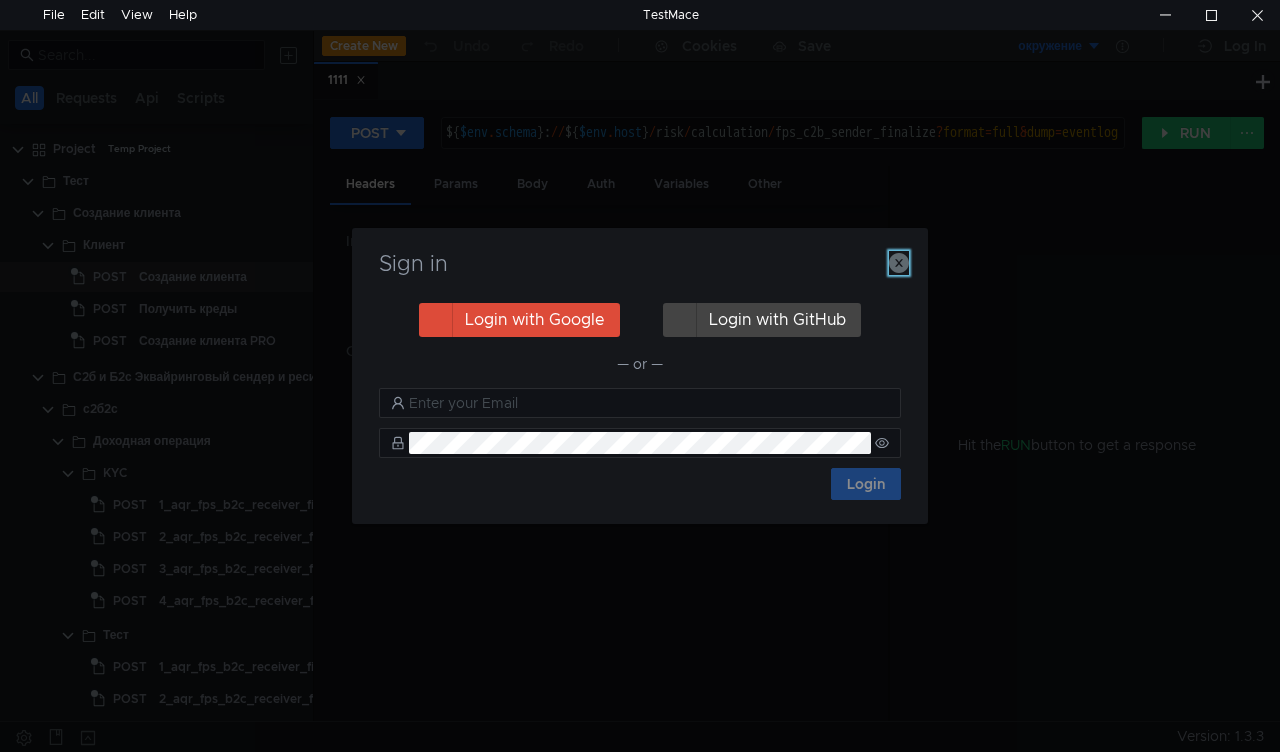 click at bounding box center (899, 263) 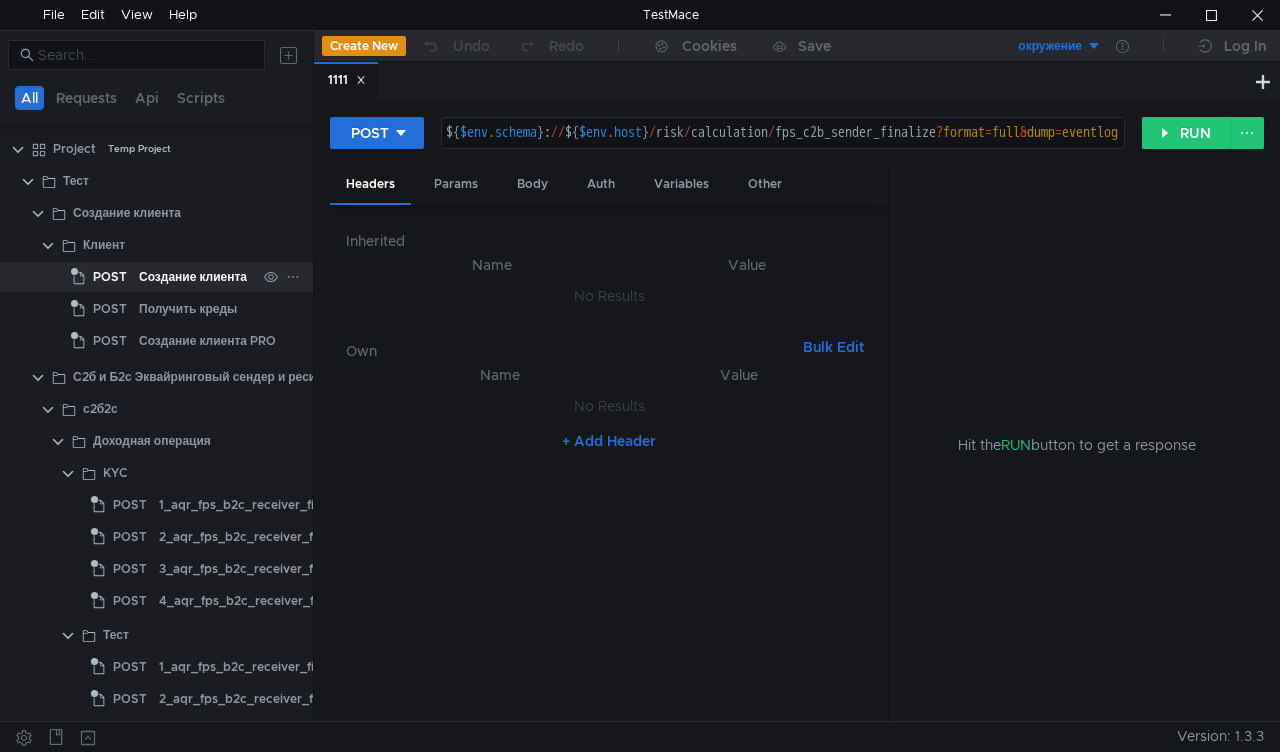 click on "Создание клиента" at bounding box center (193, 277) 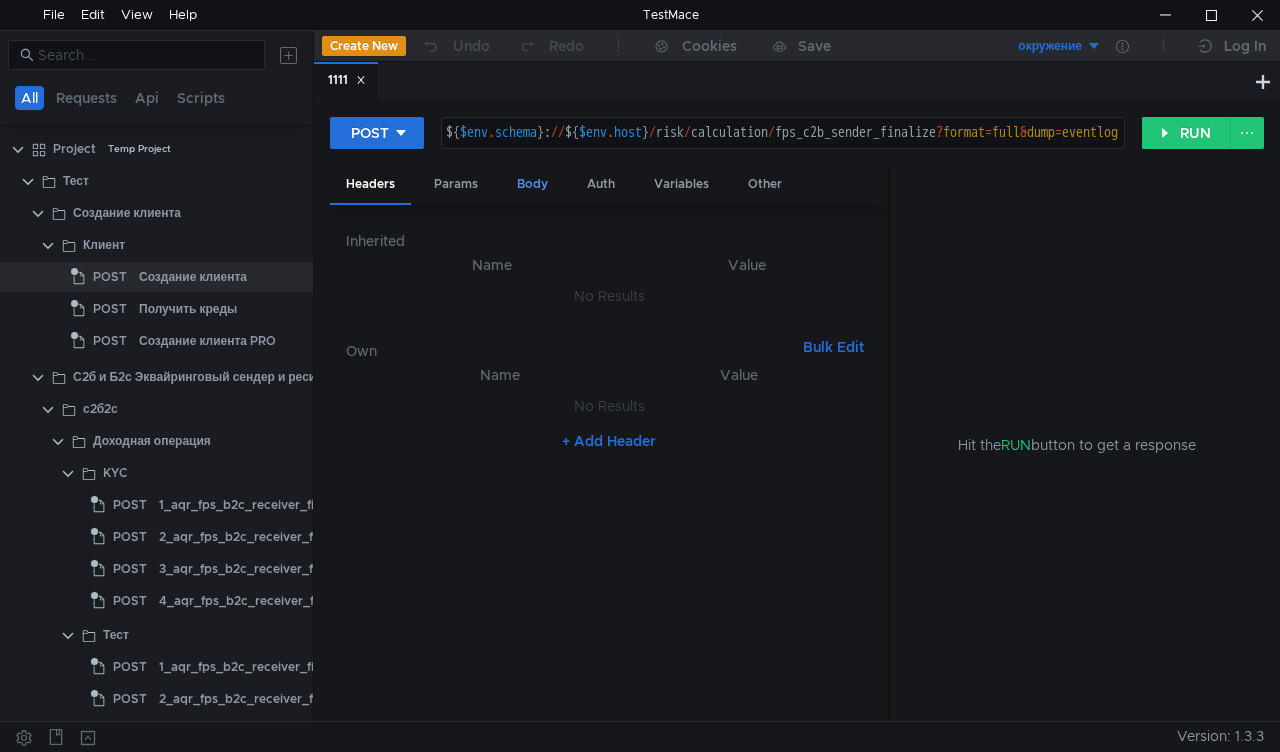 click on "Body" at bounding box center (532, 184) 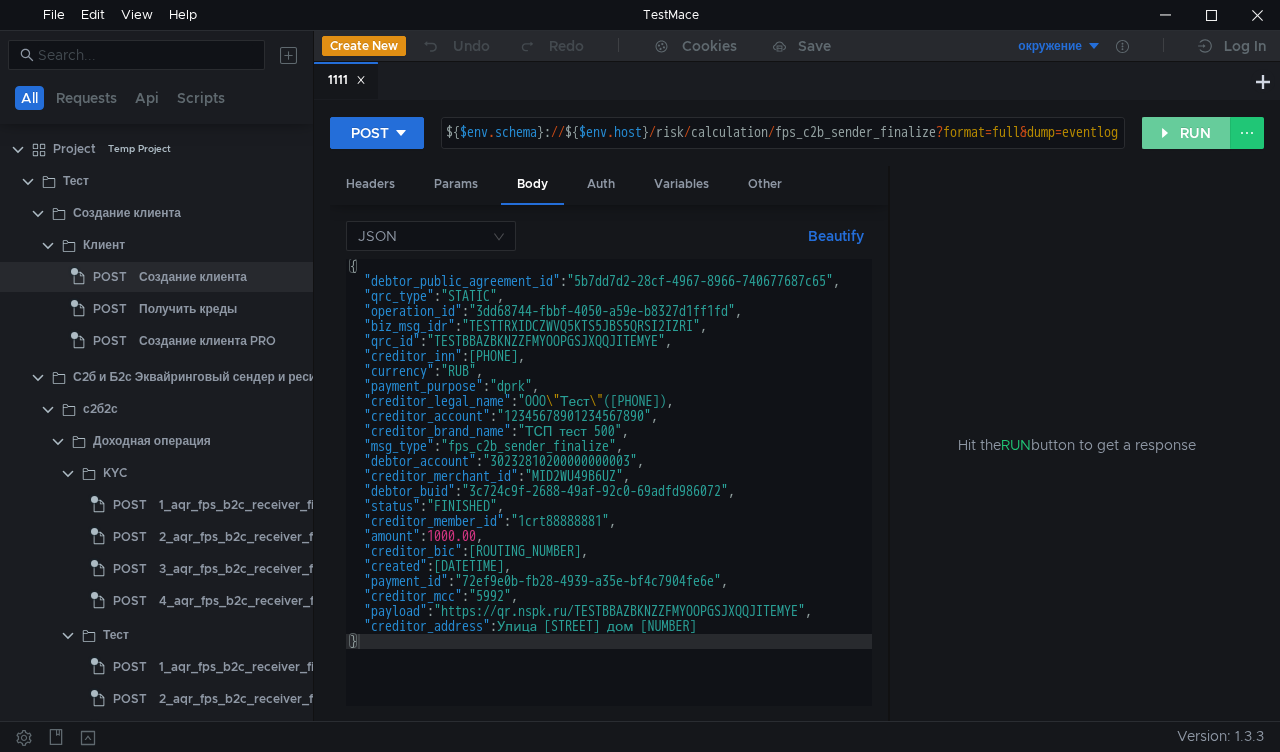 click on "RUN" at bounding box center (1186, 133) 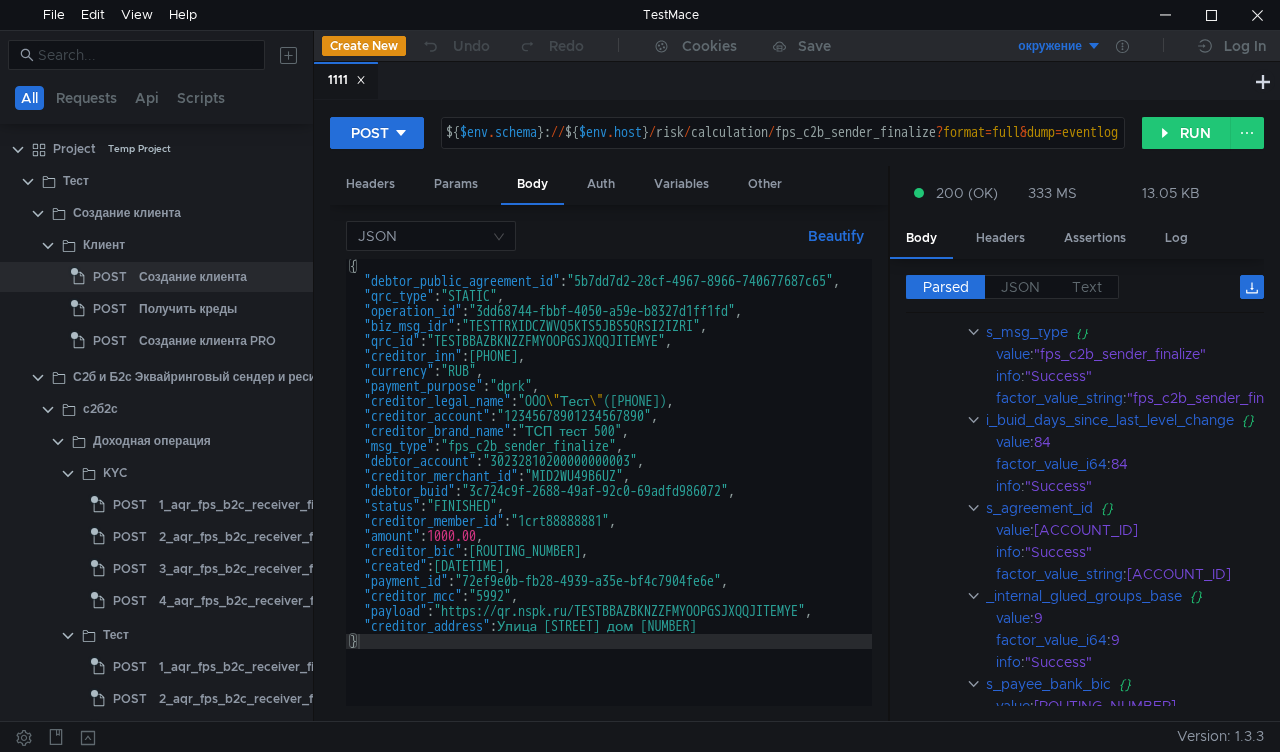scroll, scrollTop: 2100, scrollLeft: 0, axis: vertical 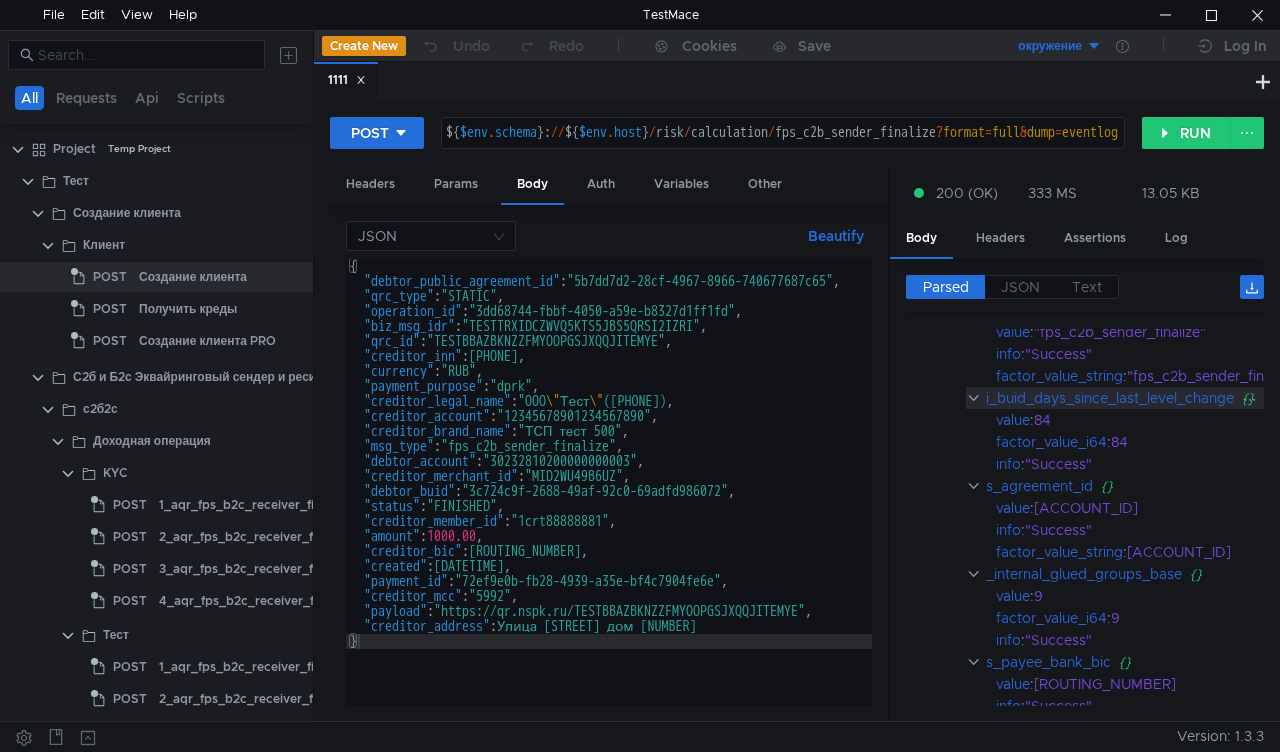 click on "i_buid_days_since_last_level_change" at bounding box center [1059, 112] 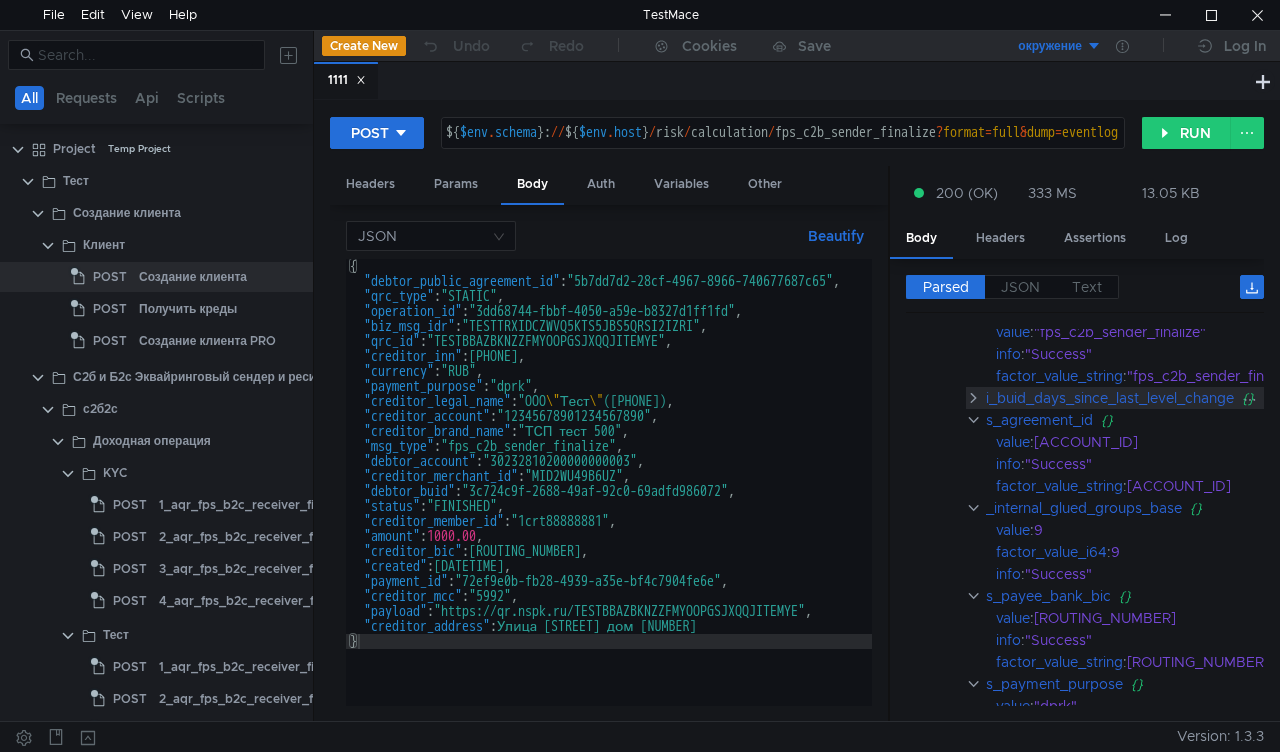 click on "i_buid_days_since_last_level_change" at bounding box center [1059, 112] 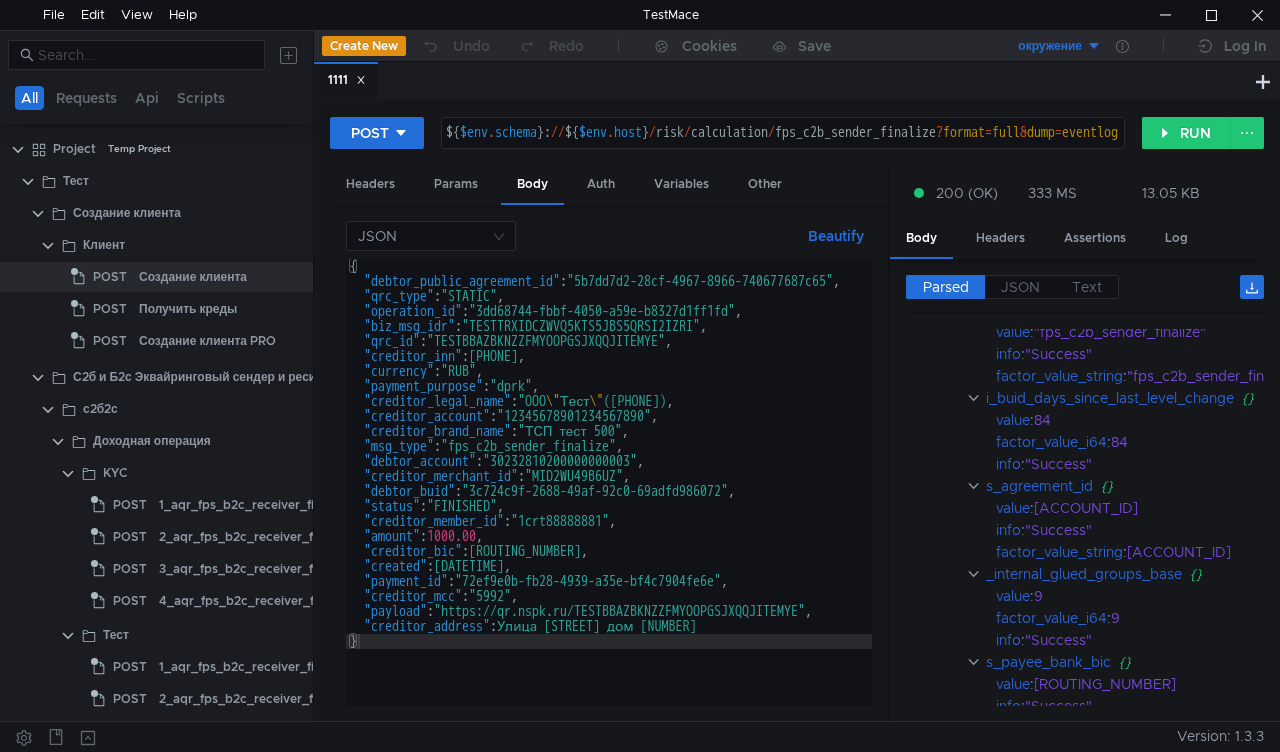 drag, startPoint x: 1082, startPoint y: 706, endPoint x: 1140, endPoint y: 700, distance: 58.30952 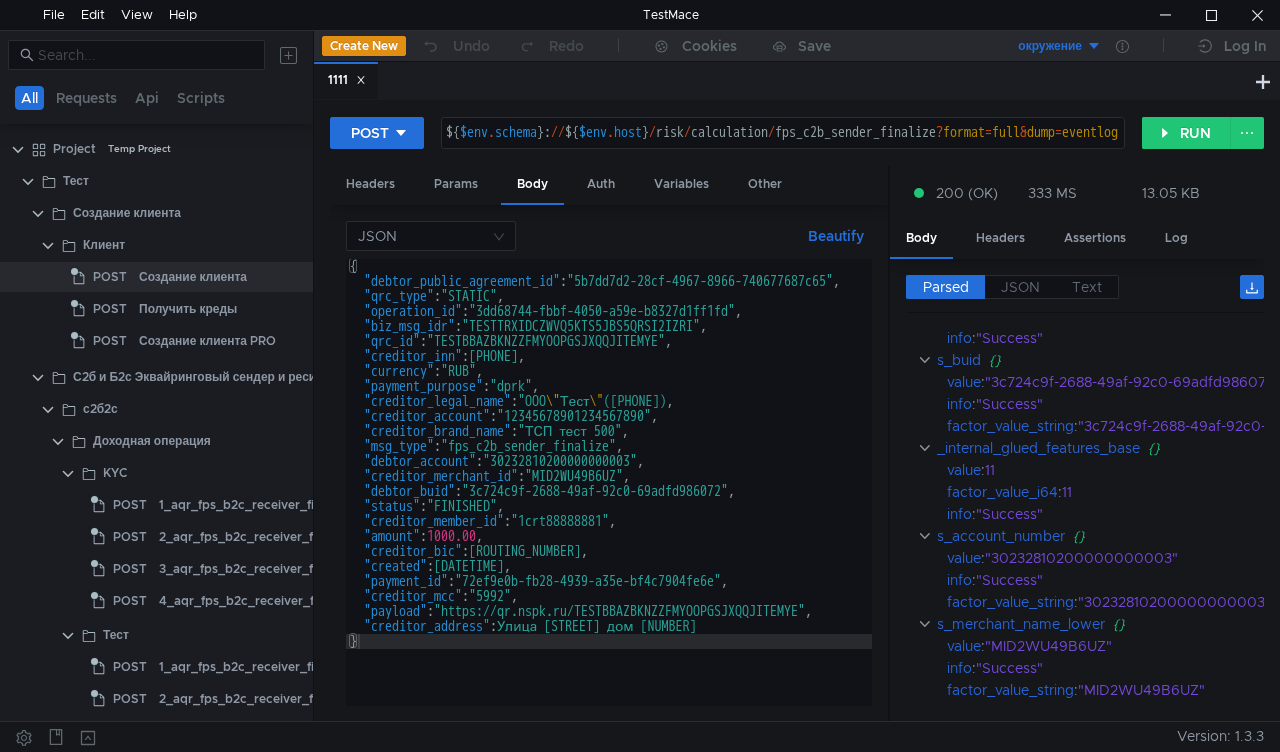 scroll, scrollTop: 2700, scrollLeft: 49, axis: both 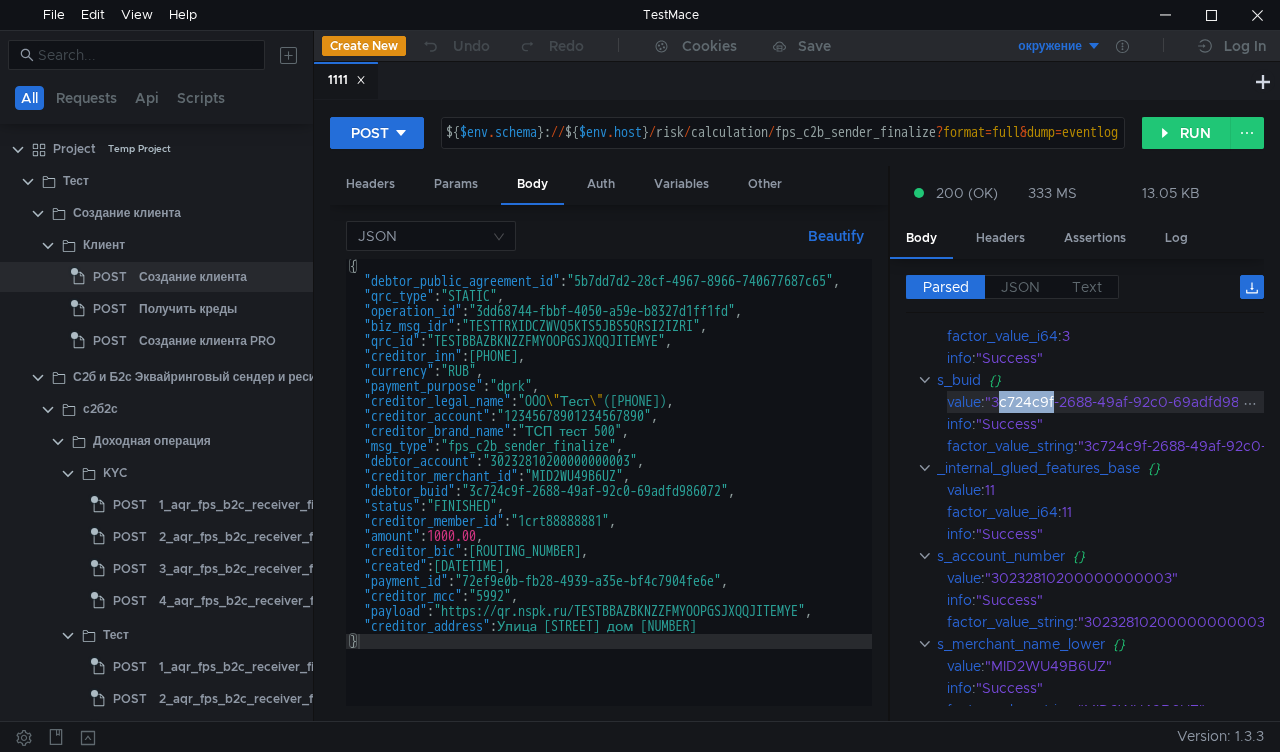 drag, startPoint x: 1000, startPoint y: 399, endPoint x: 1058, endPoint y: 401, distance: 58.034473 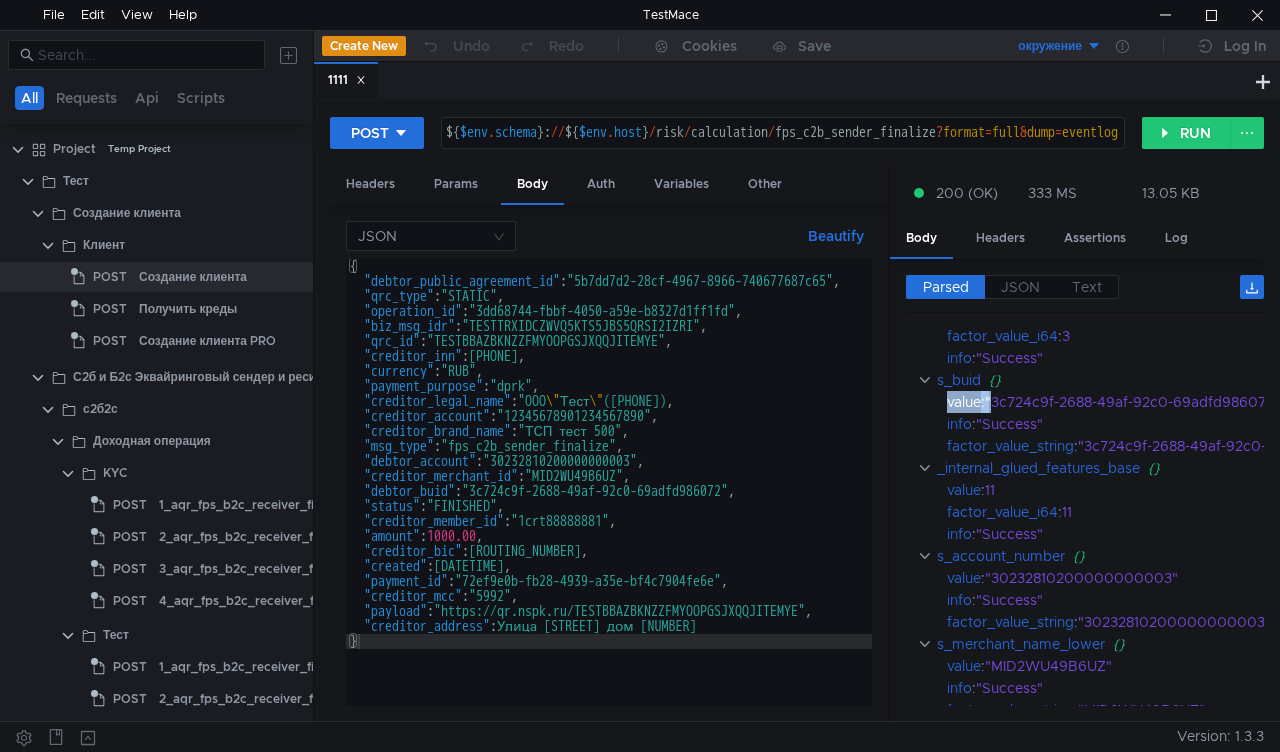scroll, scrollTop: 2700, scrollLeft: 201, axis: both 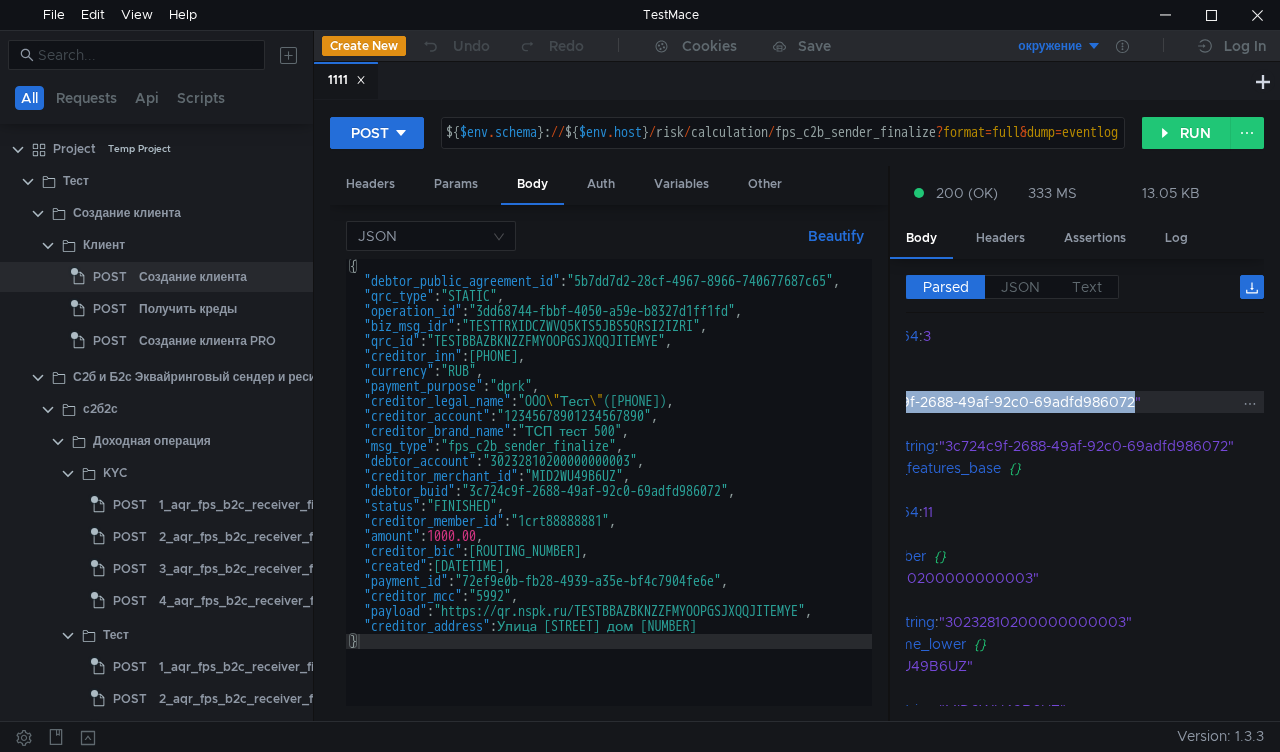 drag, startPoint x: 998, startPoint y: 397, endPoint x: 1122, endPoint y: 398, distance: 124.004036 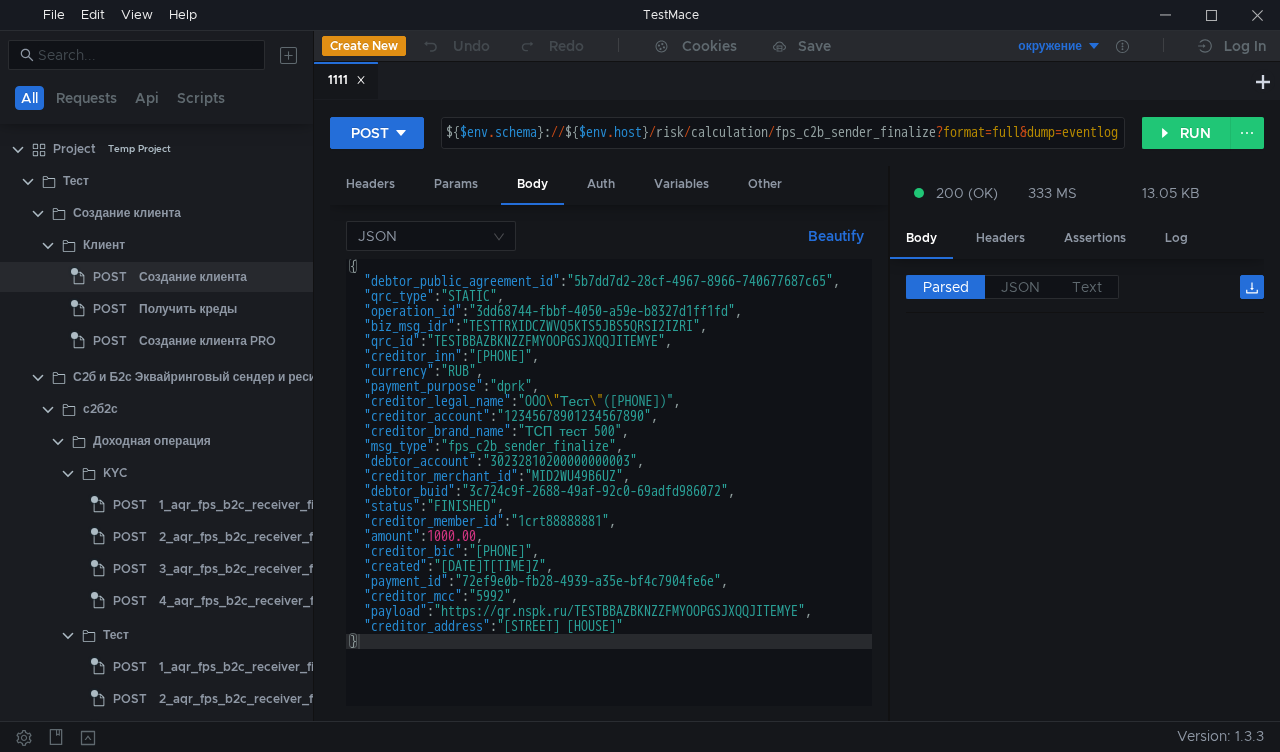 scroll, scrollTop: 0, scrollLeft: 0, axis: both 